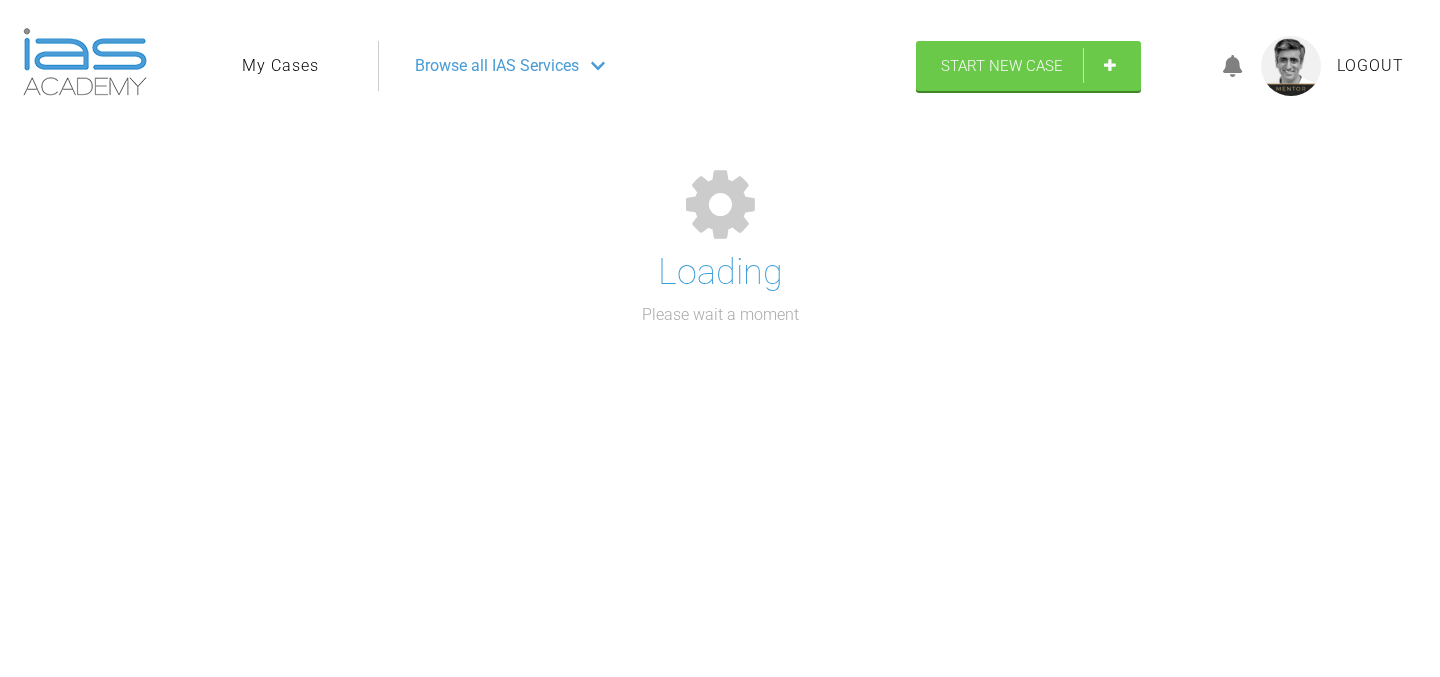 select on "English" 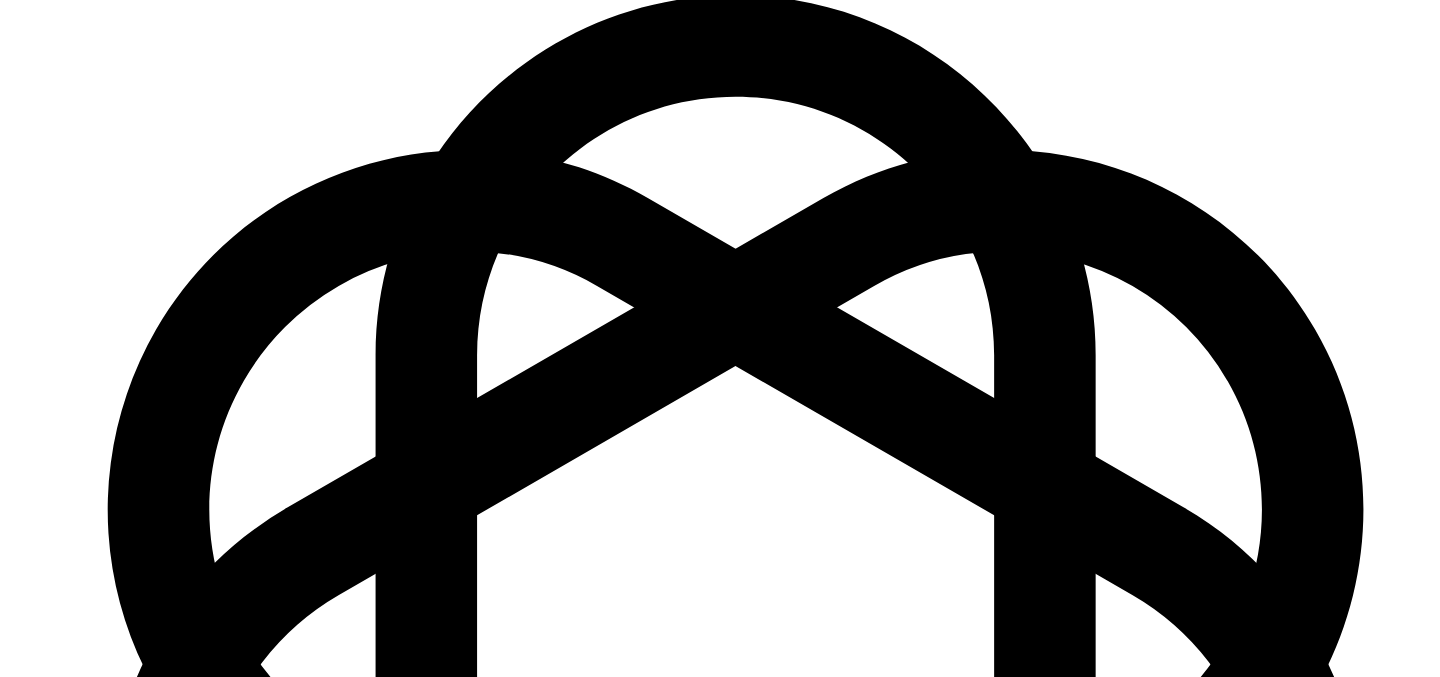 scroll, scrollTop: 10846, scrollLeft: 0, axis: vertical 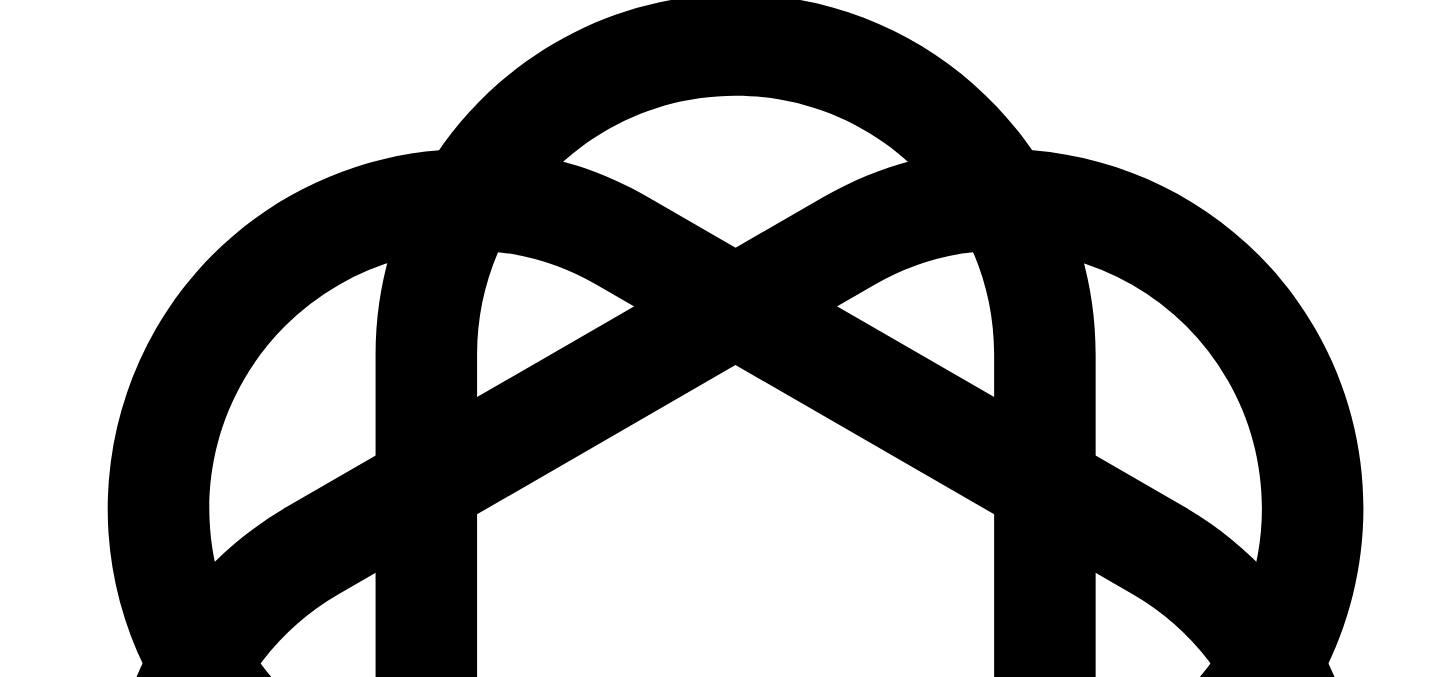 click at bounding box center [850, -456] 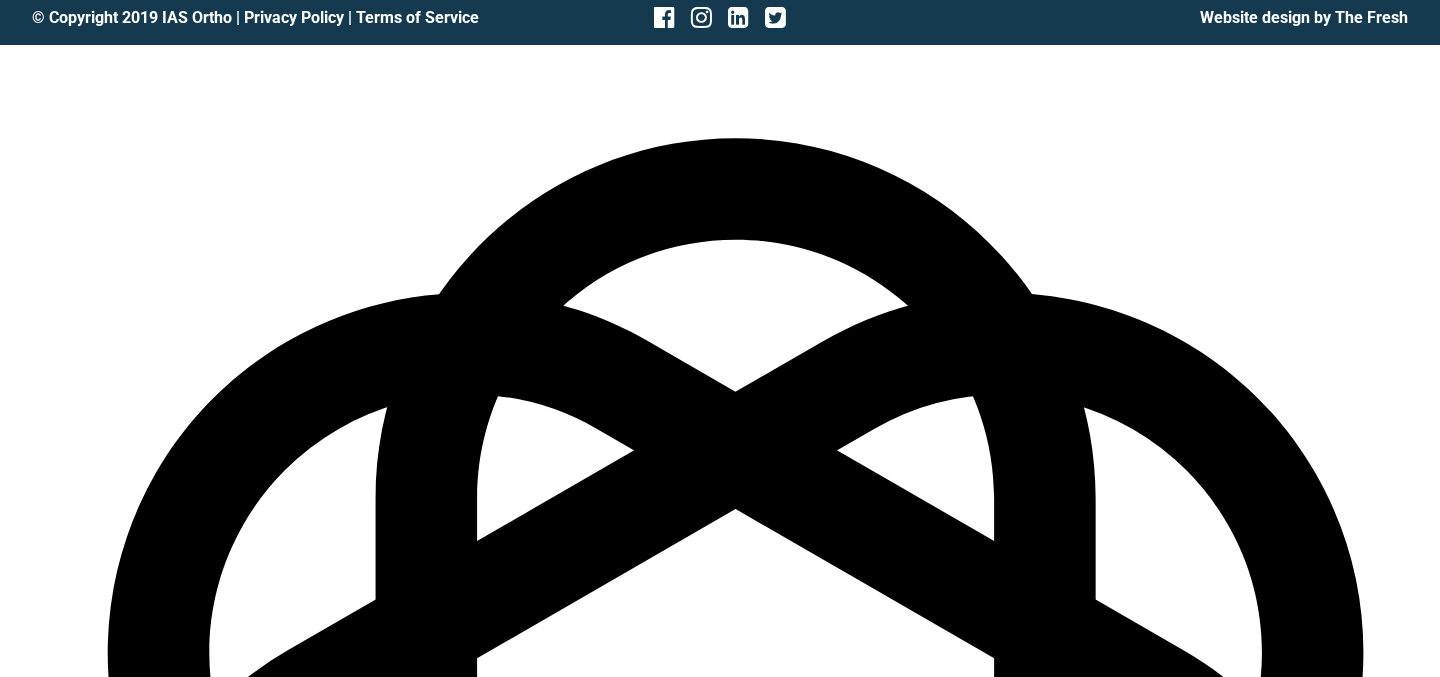 scroll, scrollTop: 10881, scrollLeft: 0, axis: vertical 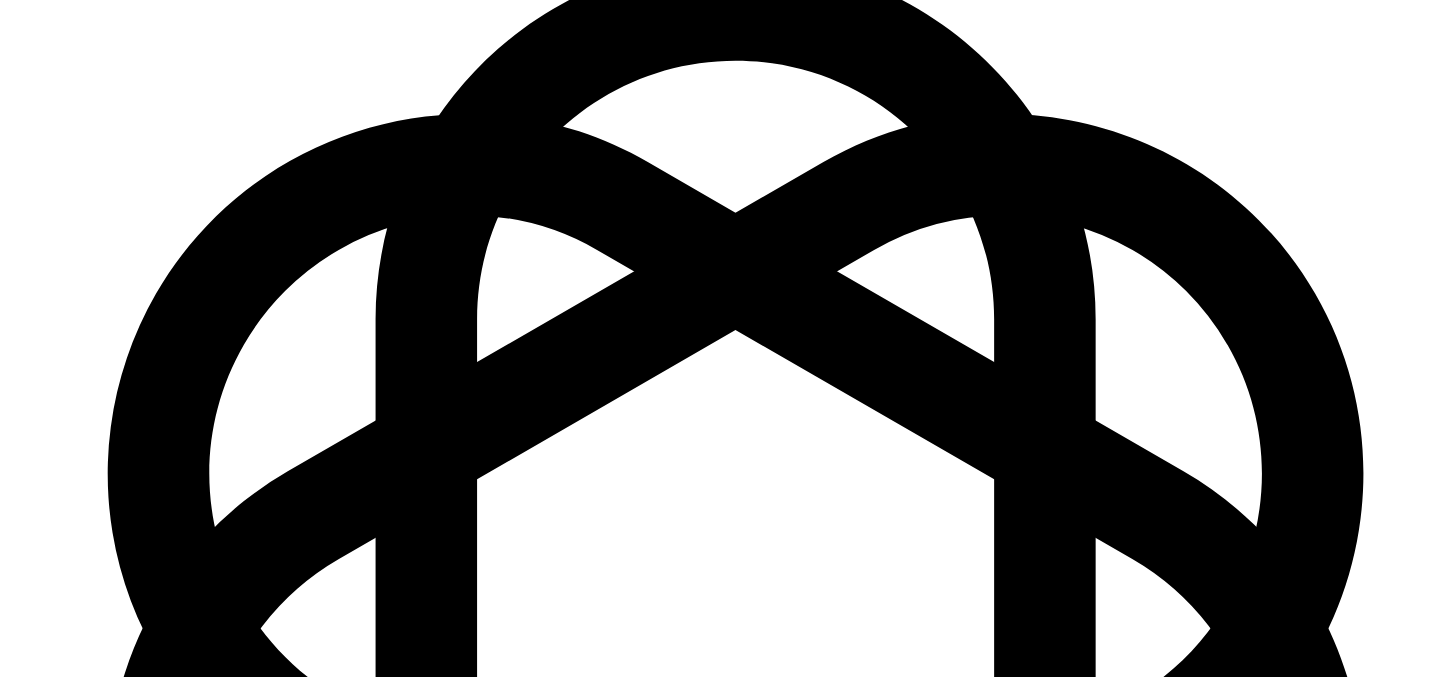 click on "the lower" 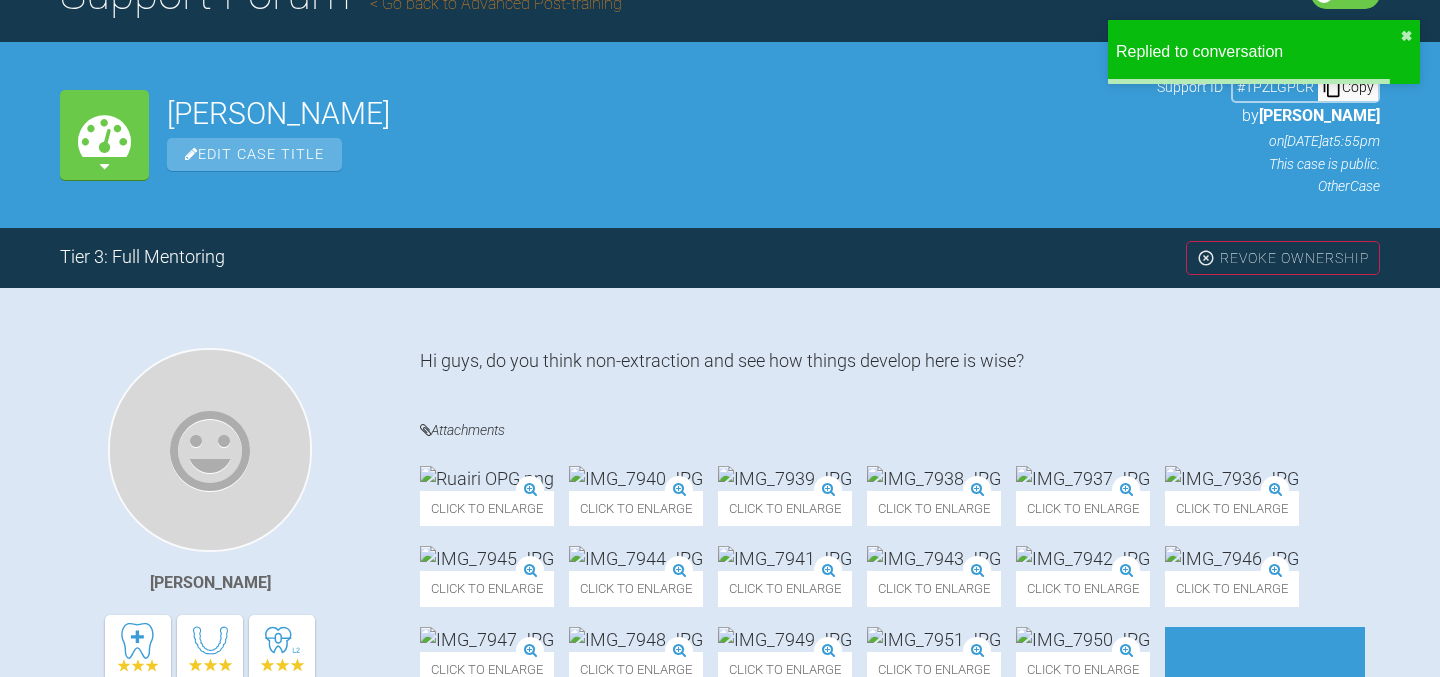 scroll, scrollTop: 0, scrollLeft: 0, axis: both 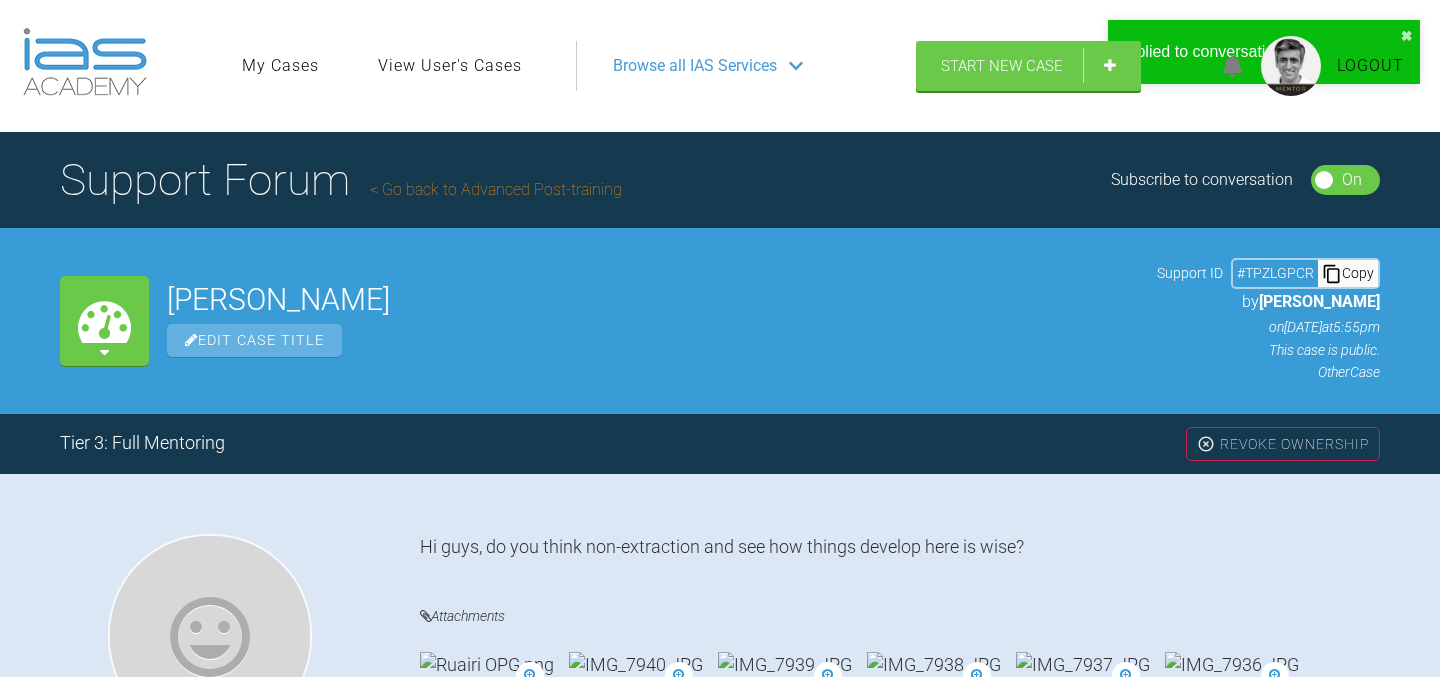 click on "Go back to Advanced Post-training" at bounding box center [496, 189] 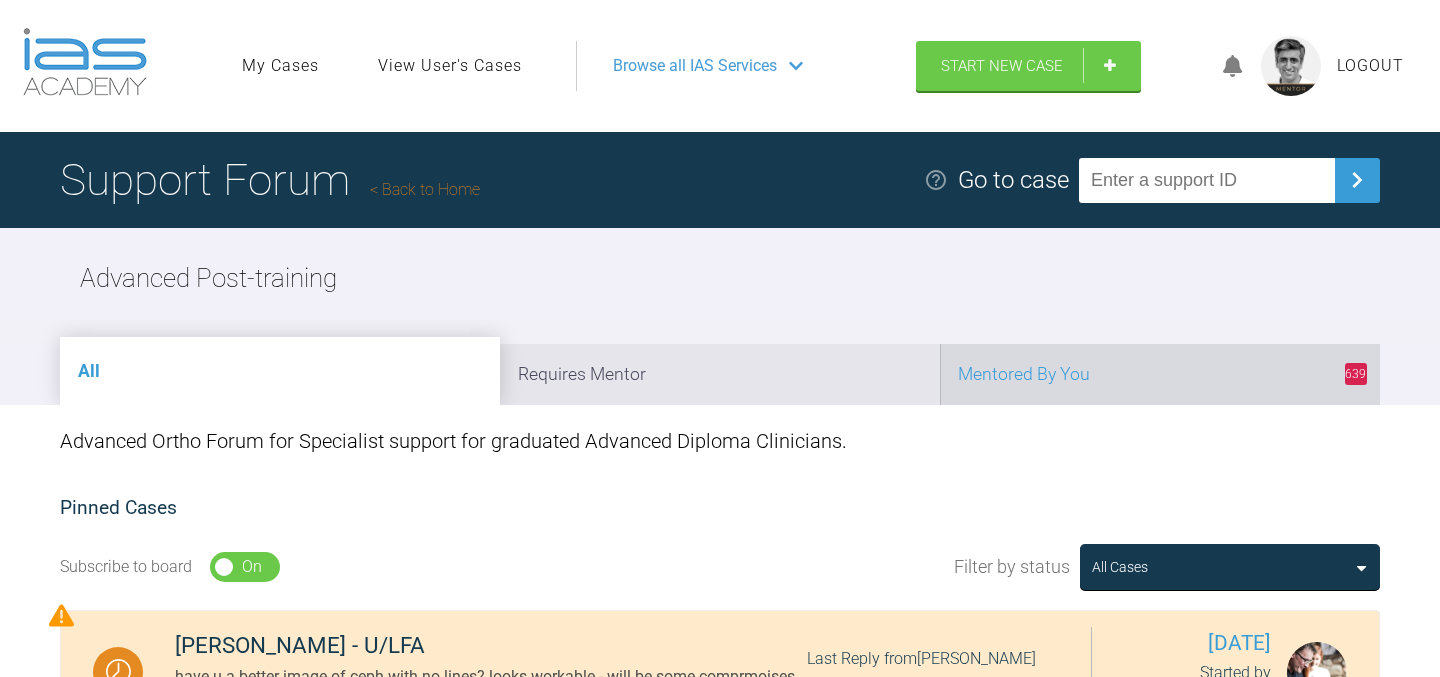 click on "639 Mentored By You" at bounding box center (1160, 374) 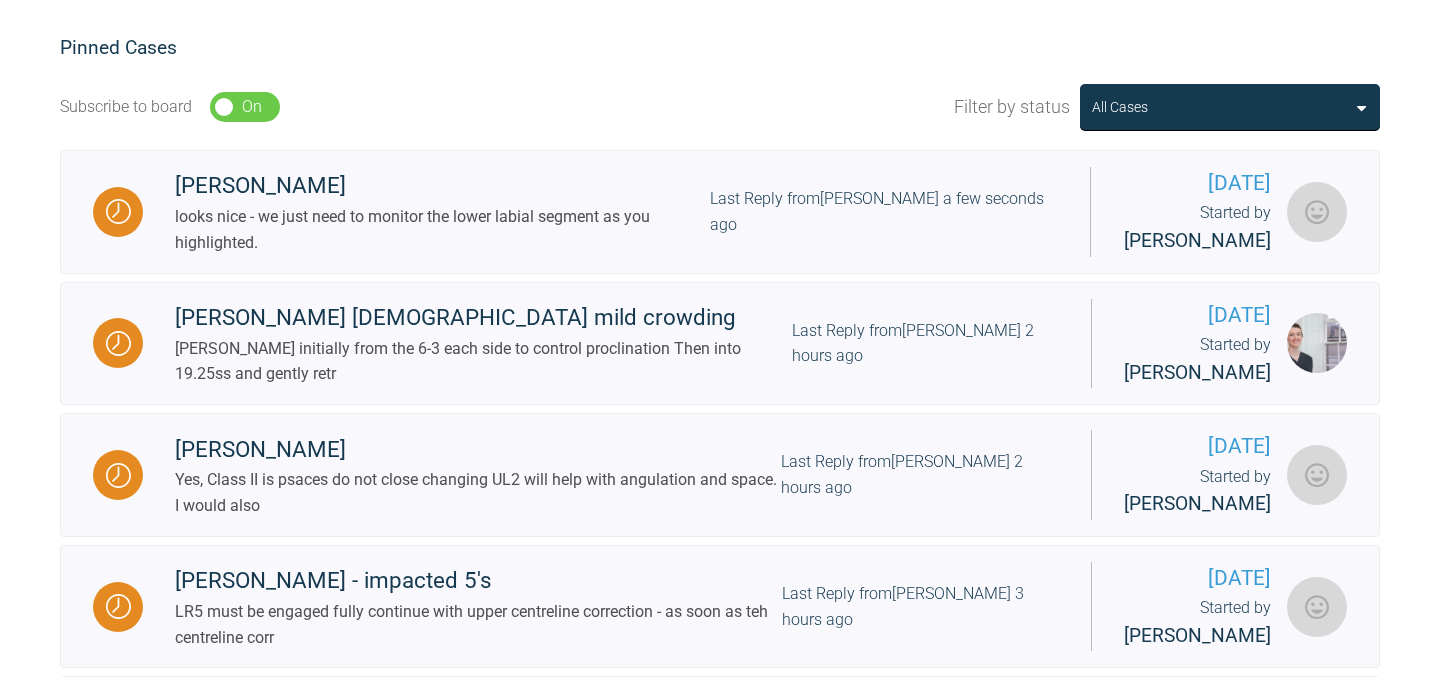 scroll, scrollTop: 0, scrollLeft: 0, axis: both 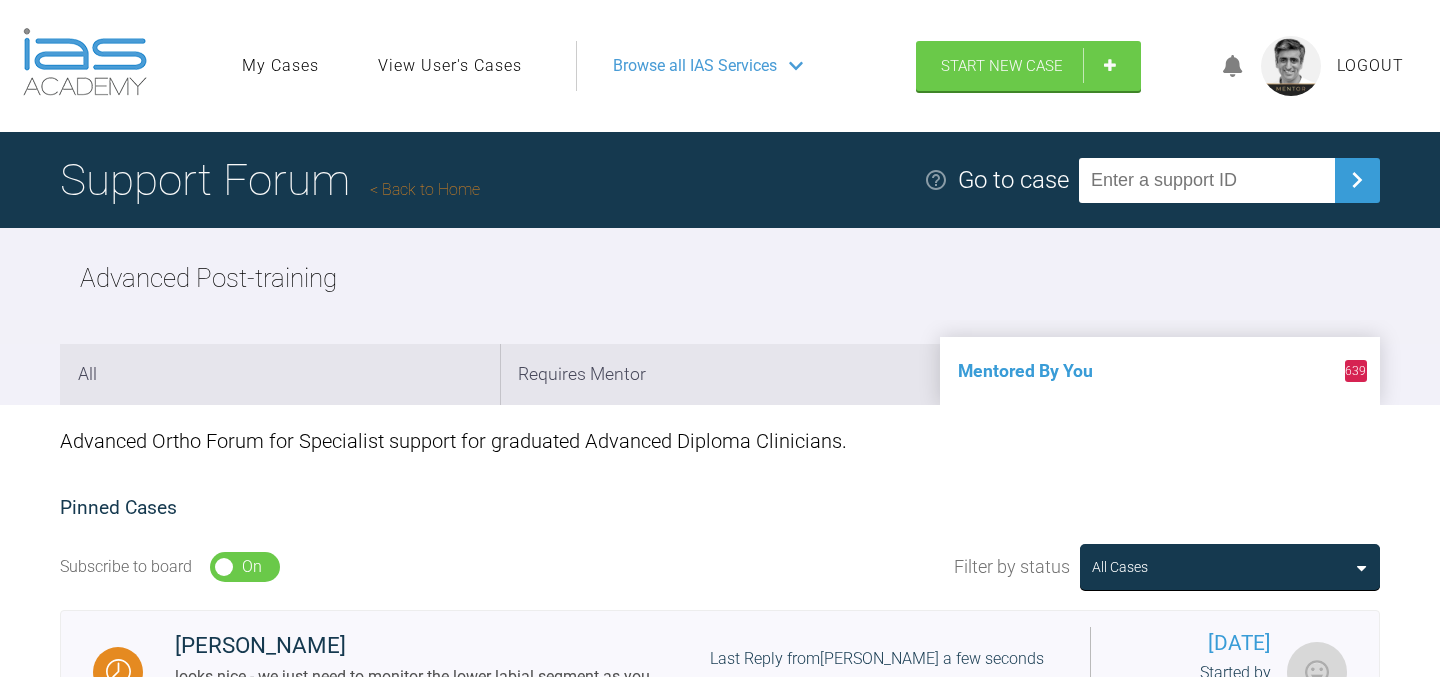 click on "Support Forum  Back to Home" at bounding box center [270, 180] 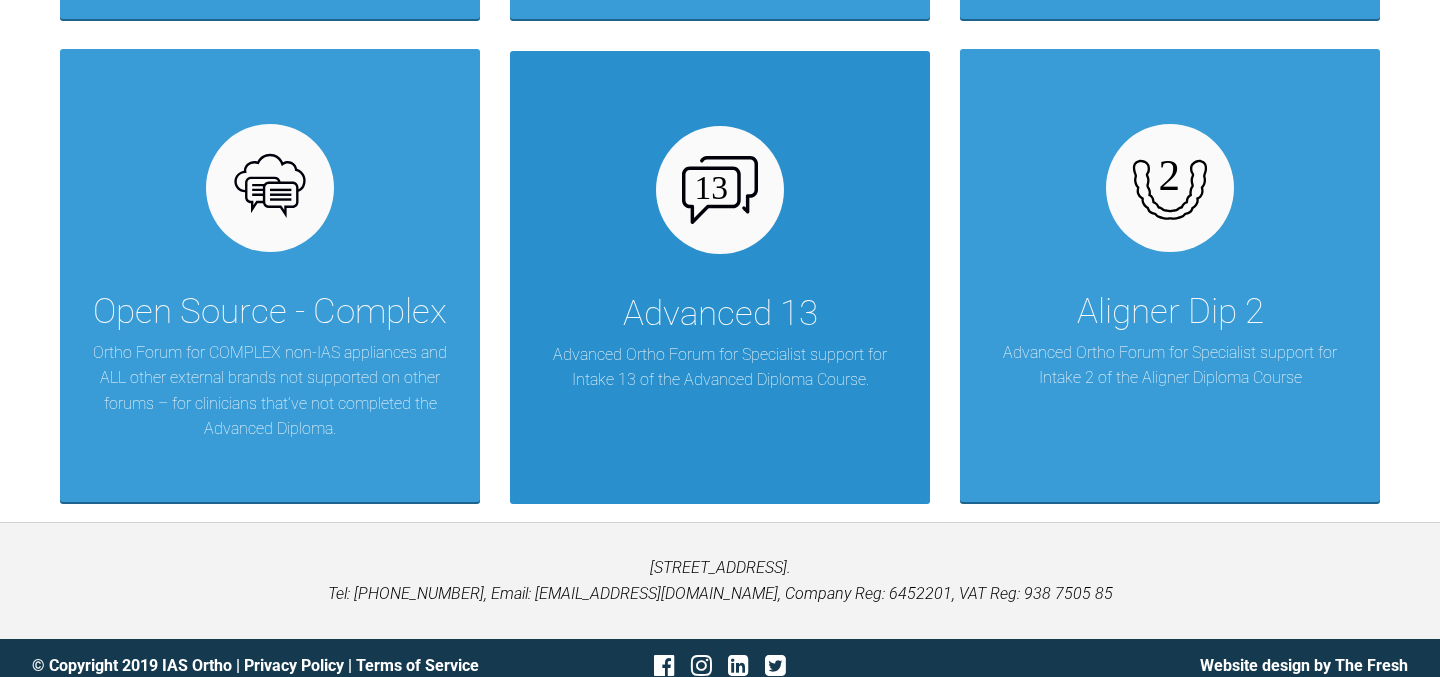 click on "Advanced 13" at bounding box center [720, 314] 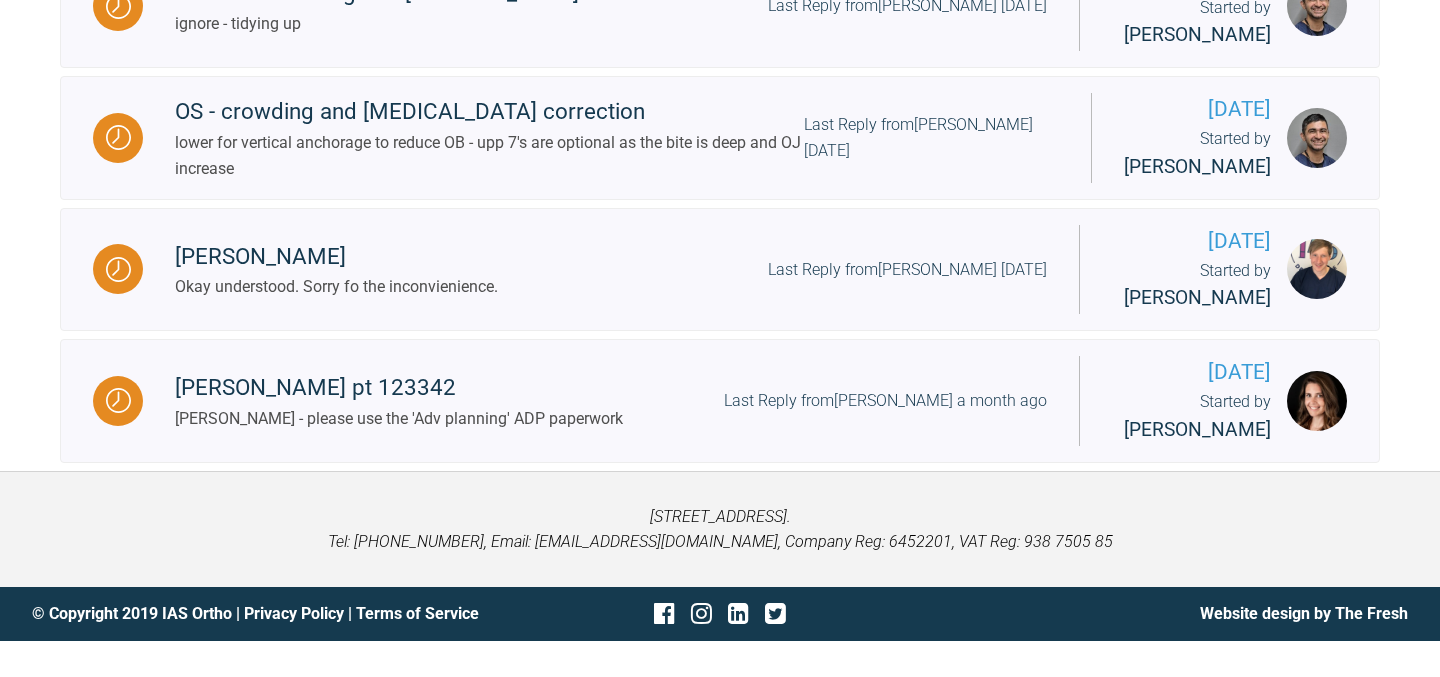 scroll, scrollTop: 0, scrollLeft: 0, axis: both 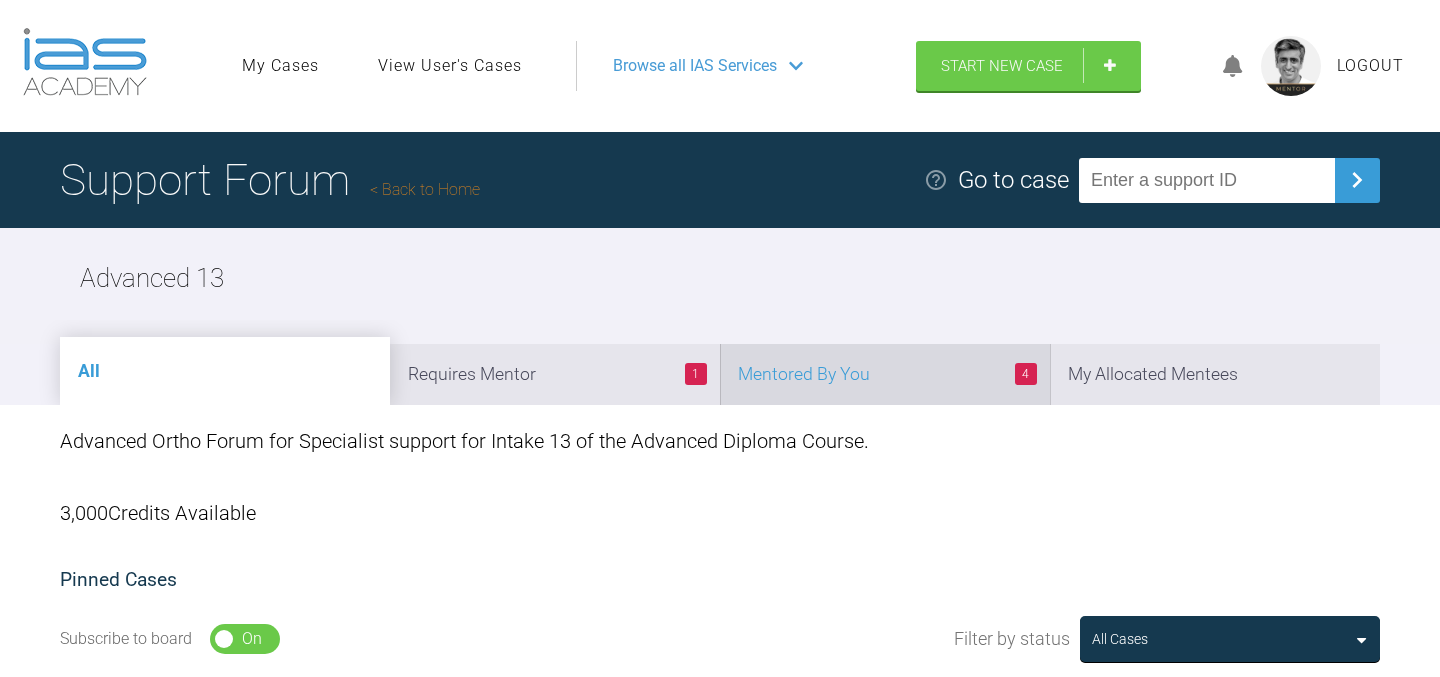 click on "4 Mentored By You" at bounding box center [885, 374] 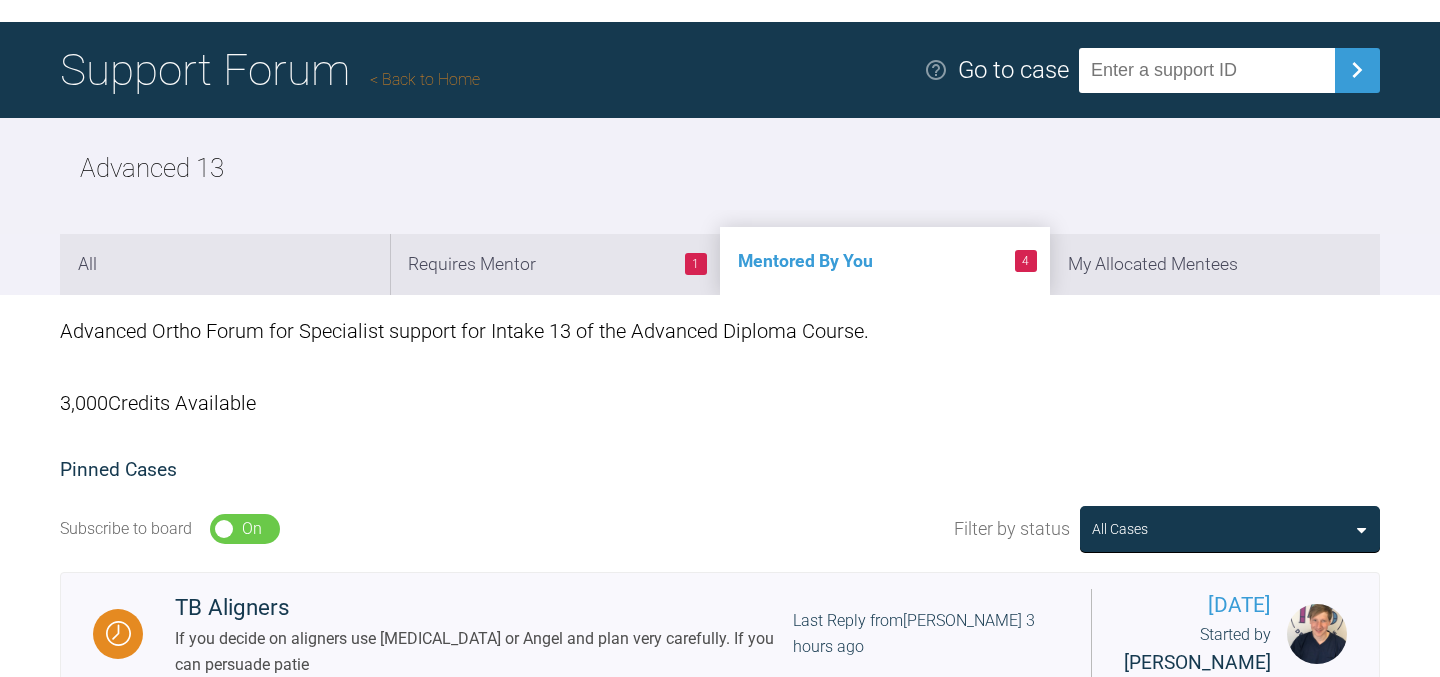 scroll, scrollTop: 0, scrollLeft: 0, axis: both 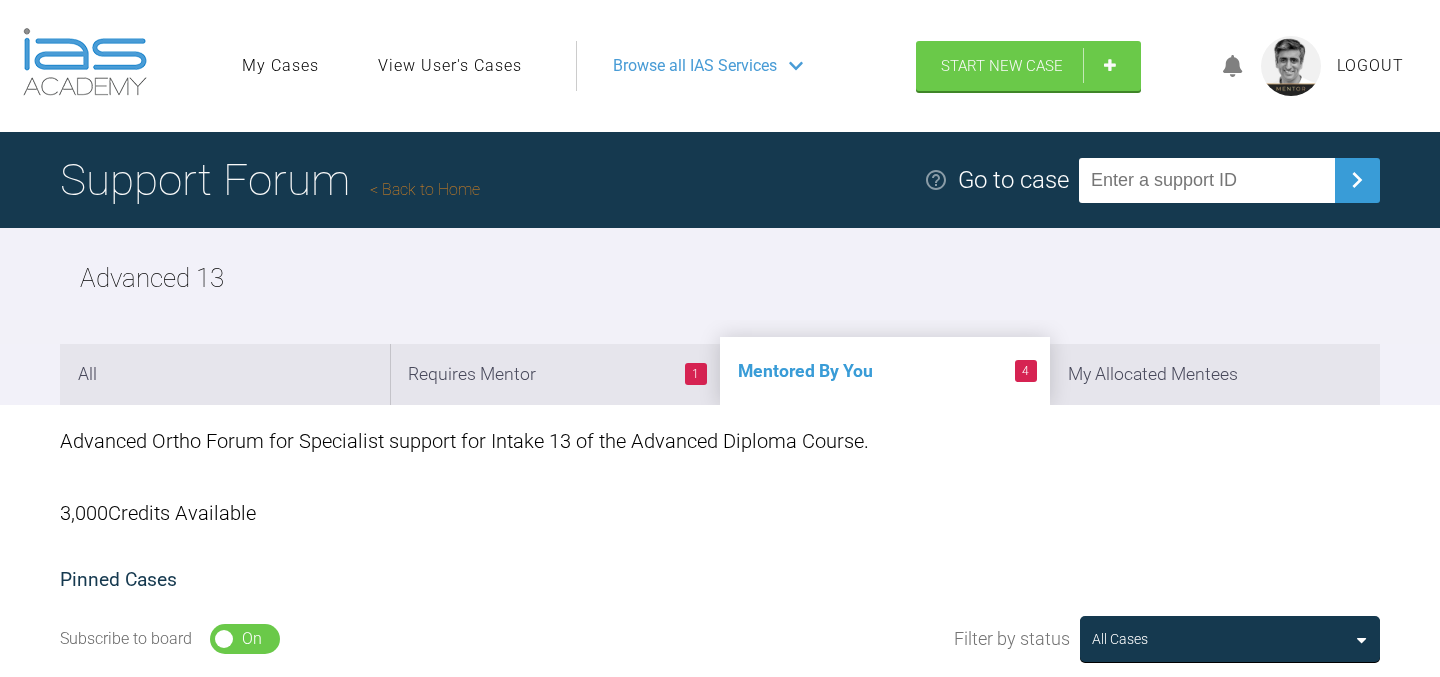 click on "Back to Home" at bounding box center [425, 189] 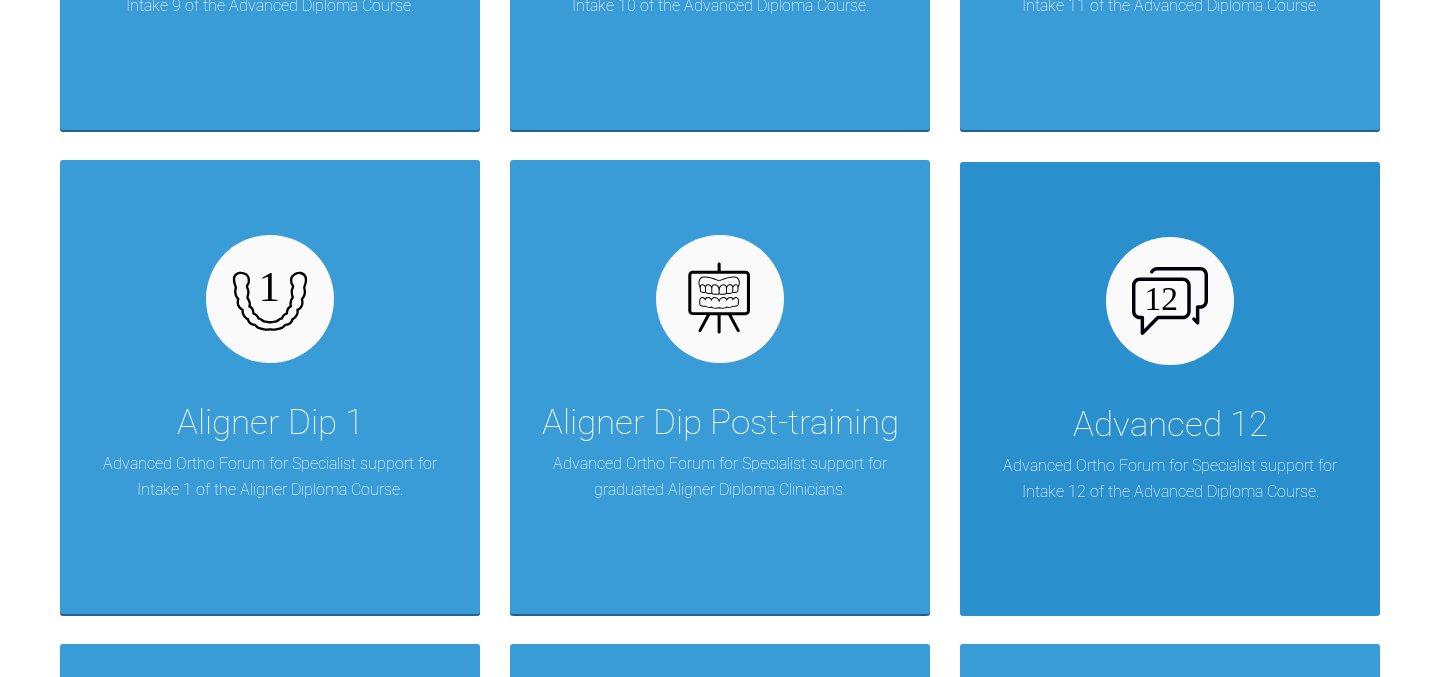 click on "Advanced 12" at bounding box center [1170, 425] 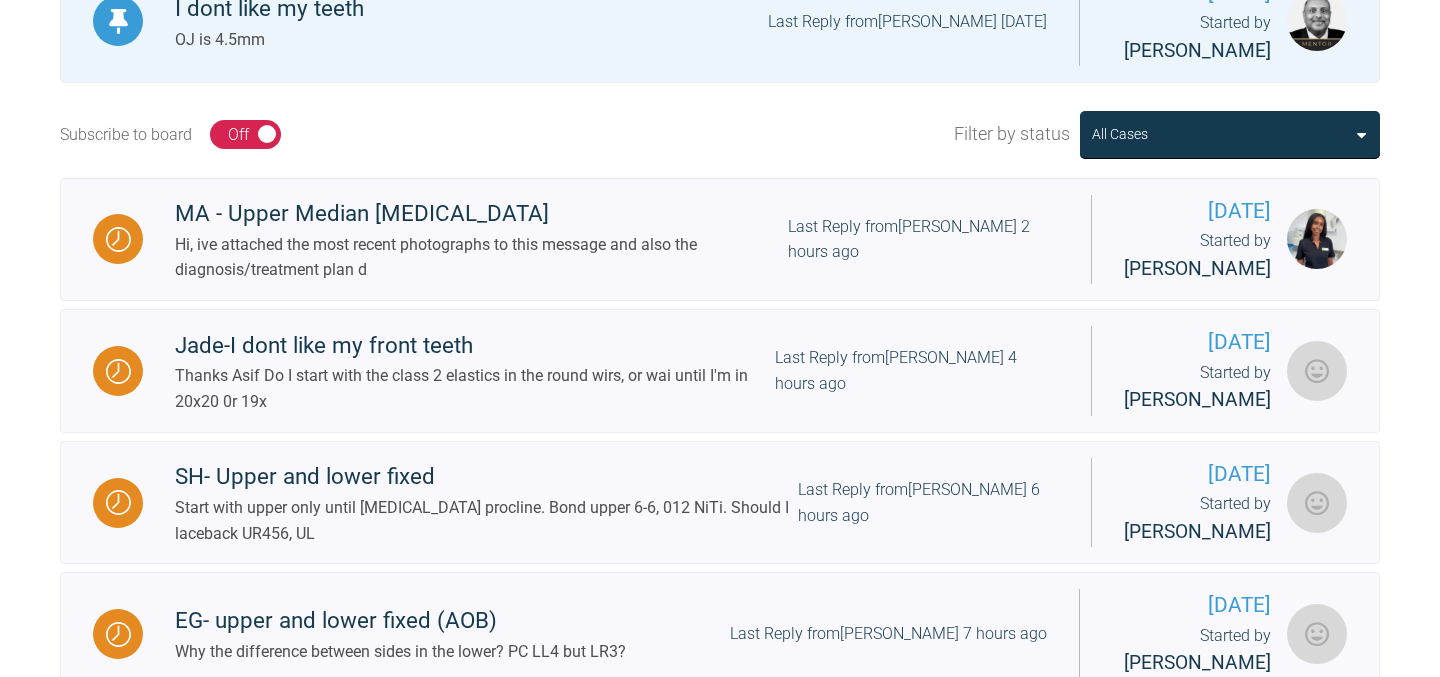 scroll, scrollTop: 0, scrollLeft: 0, axis: both 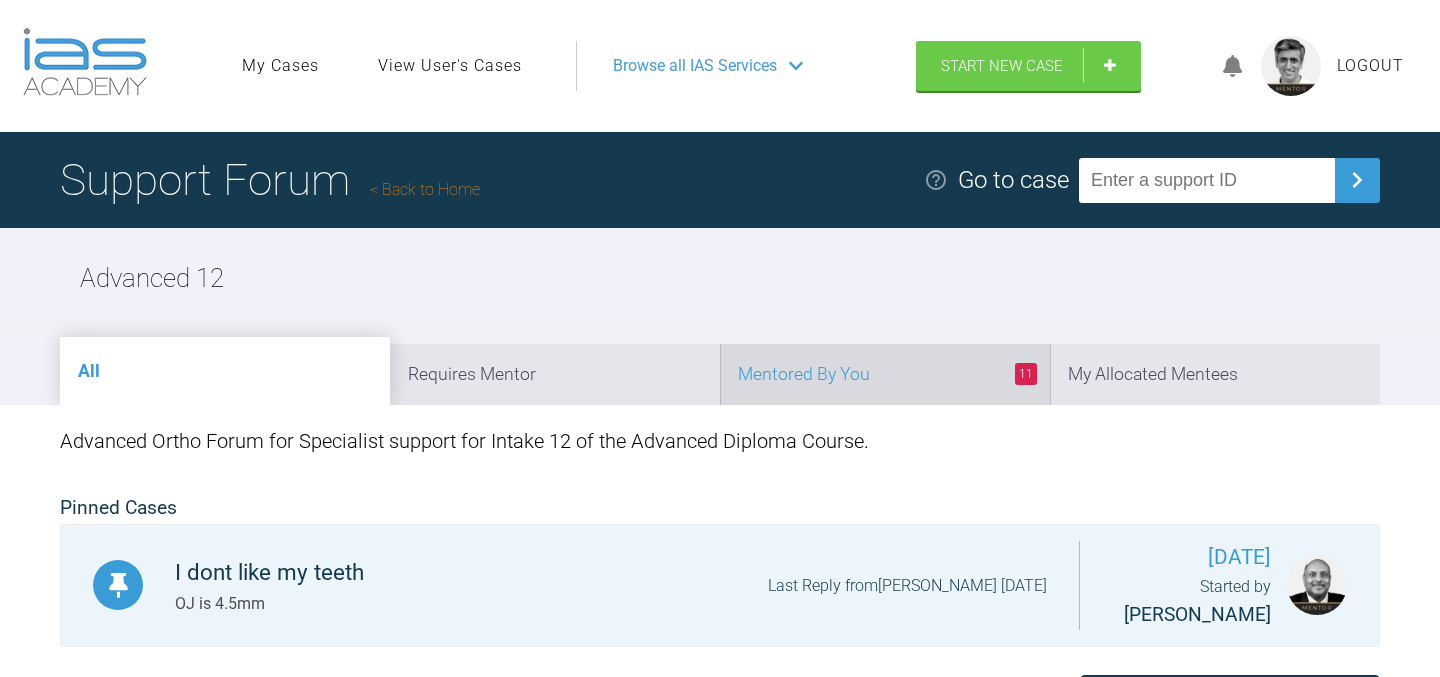 click on "11 Mentored By You" at bounding box center (885, 374) 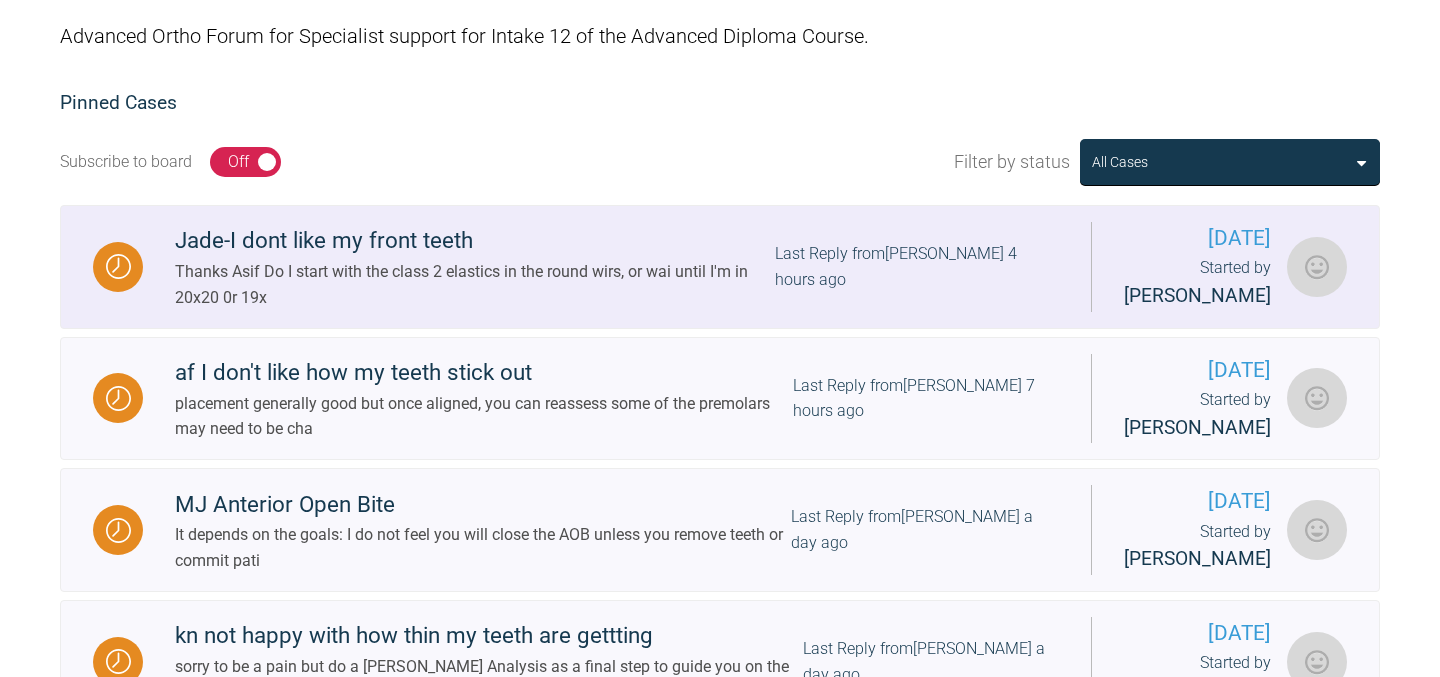 click on "Thanks Asif
Do I start with the class 2 elastics in the round wirs, or wai until I'm in 20x20 0r 19x" at bounding box center [475, 284] 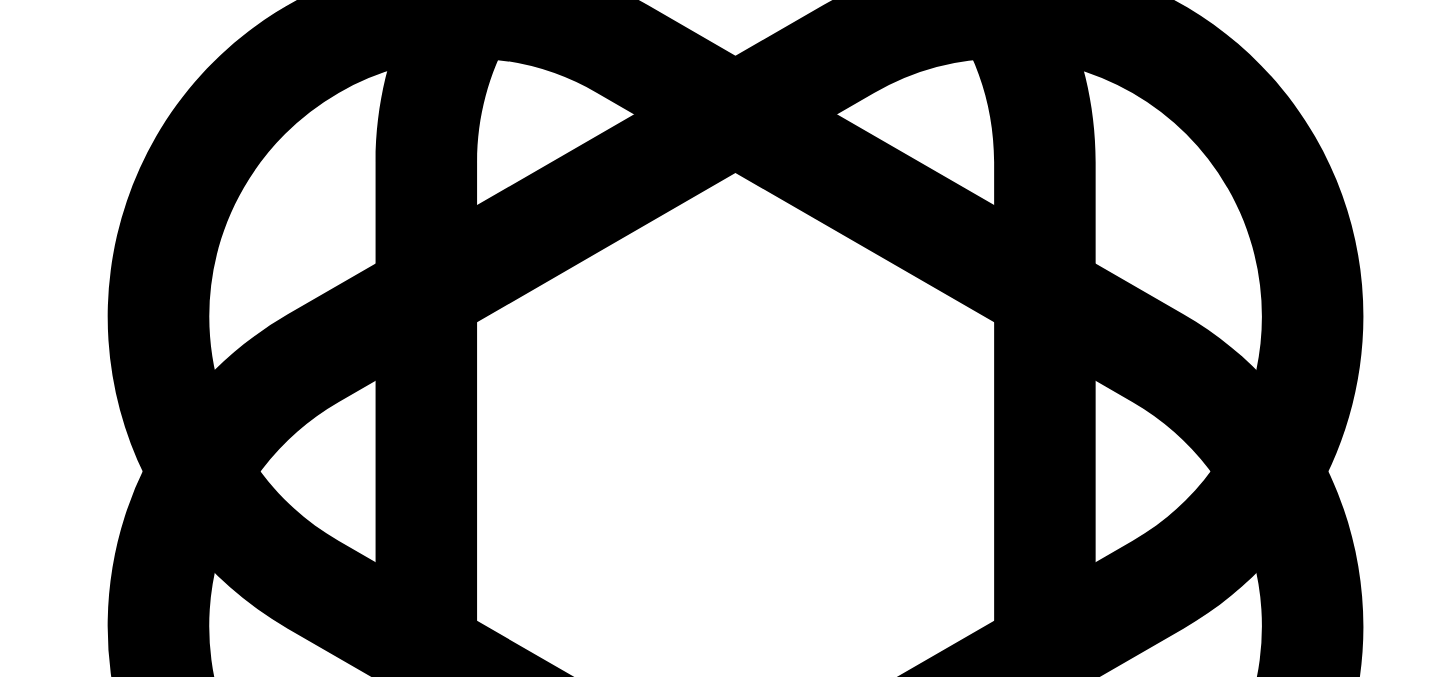 scroll, scrollTop: 5033, scrollLeft: 0, axis: vertical 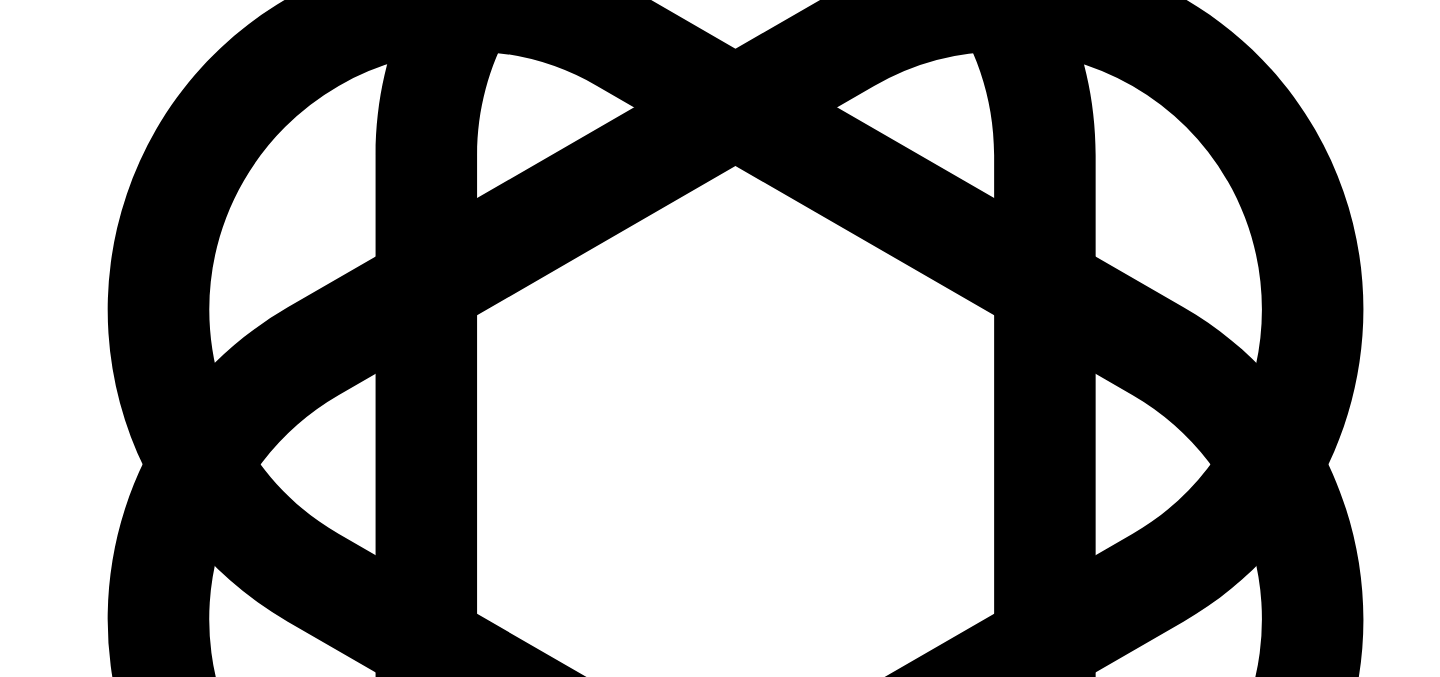 click at bounding box center [850, -702] 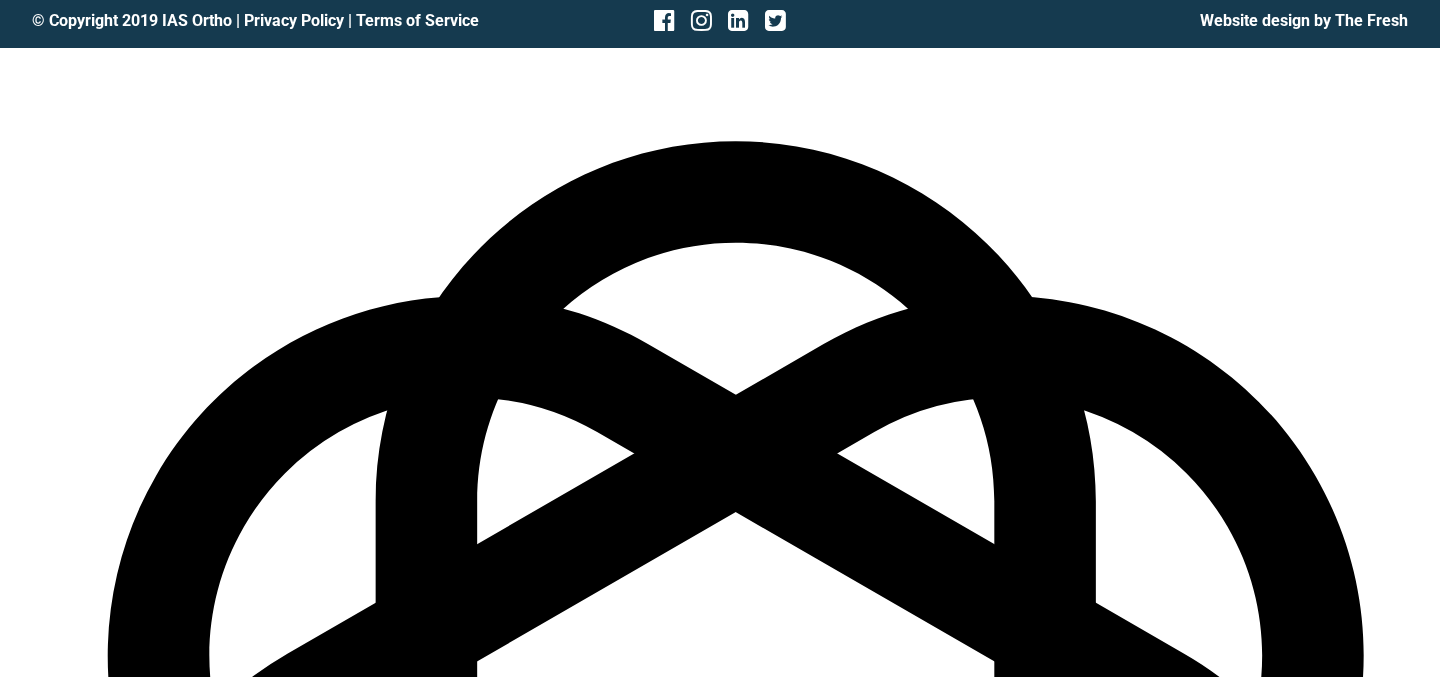scroll, scrollTop: 5447, scrollLeft: 0, axis: vertical 